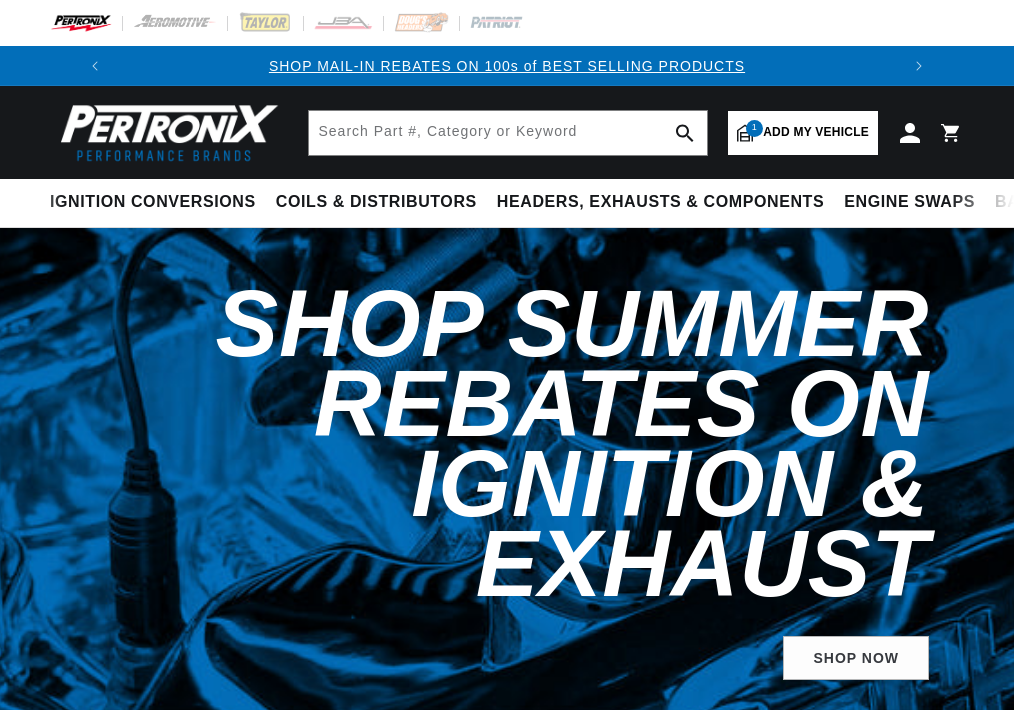 scroll, scrollTop: 0, scrollLeft: 0, axis: both 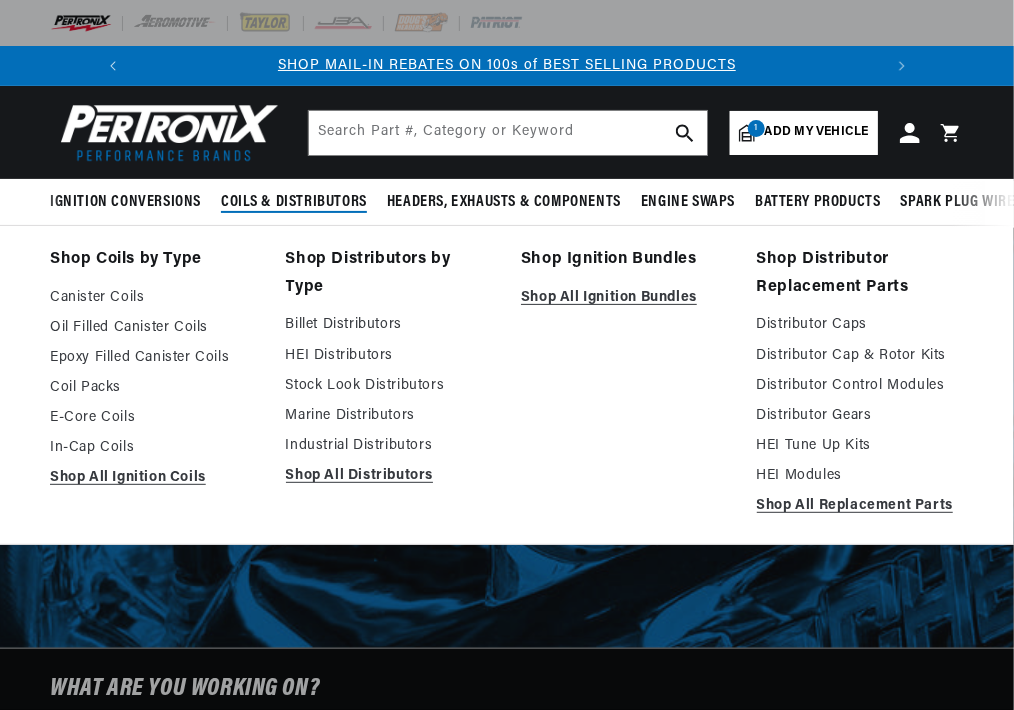 click on "Coils & Distributors" at bounding box center [294, 202] 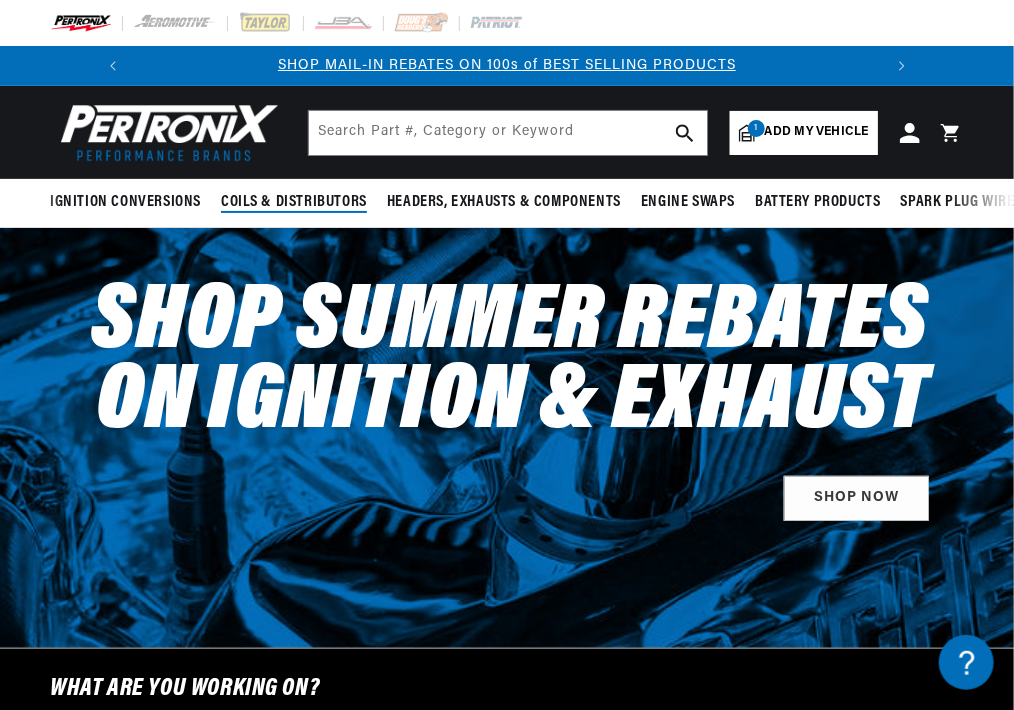 scroll, scrollTop: 0, scrollLeft: 0, axis: both 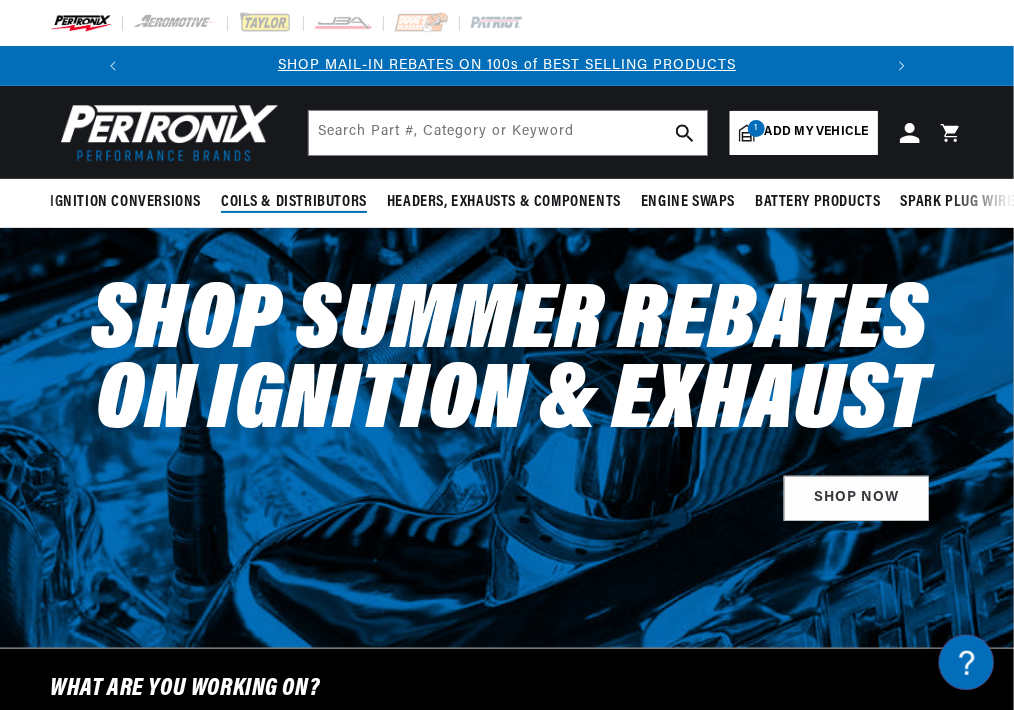 click on "Coils & Distributors" at bounding box center (294, 202) 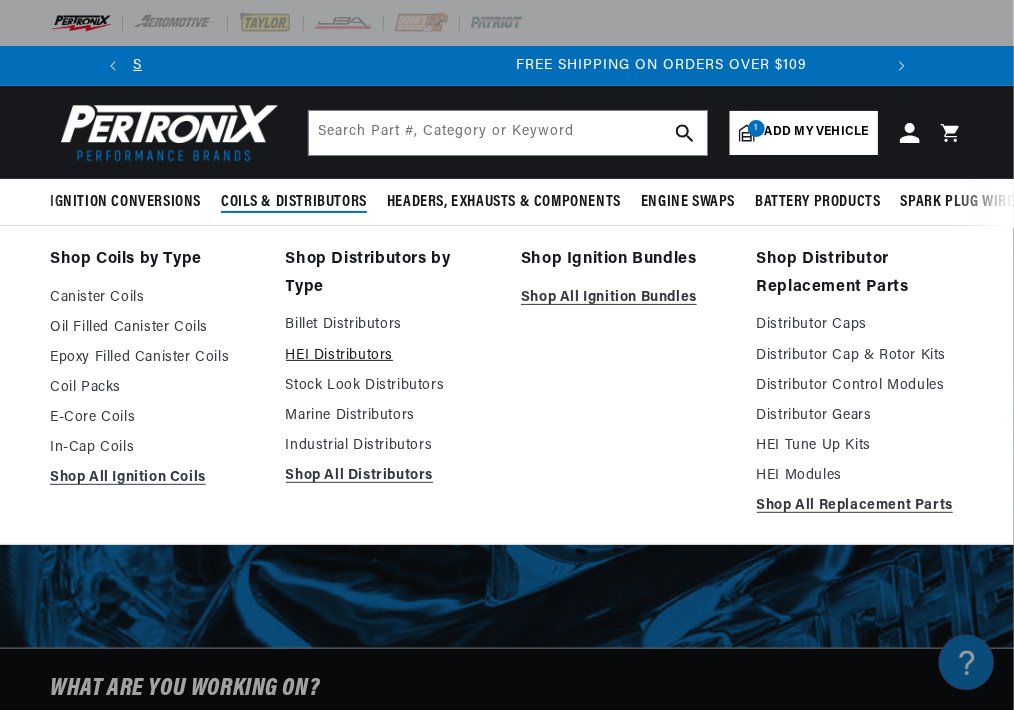 scroll, scrollTop: 0, scrollLeft: 746, axis: horizontal 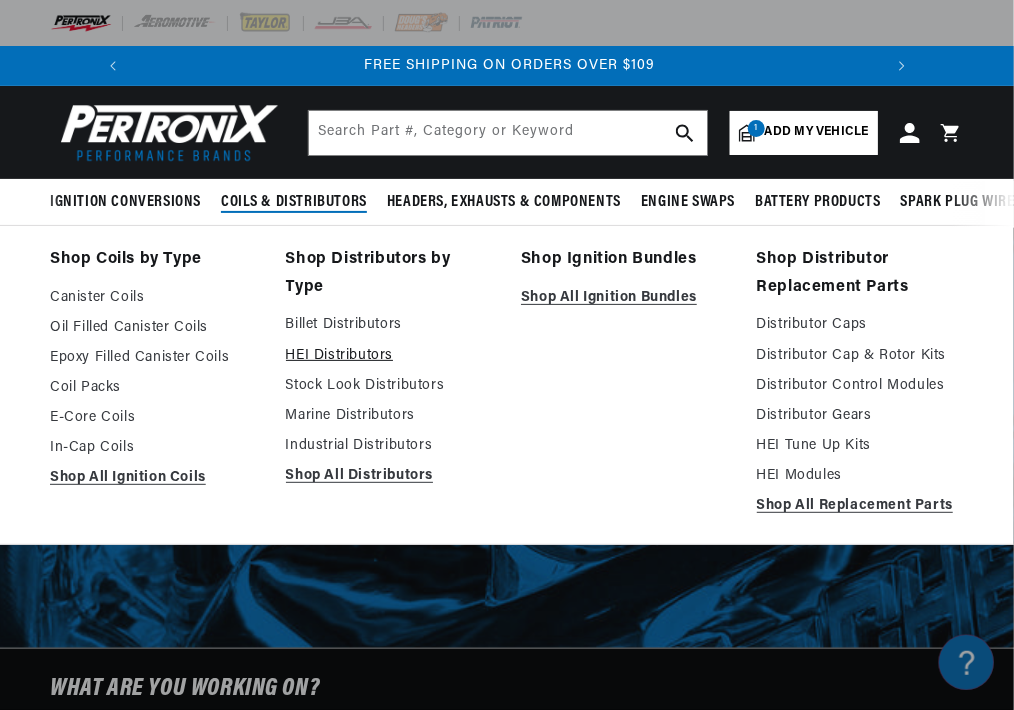 click on "HEI Distributors" at bounding box center [390, 356] 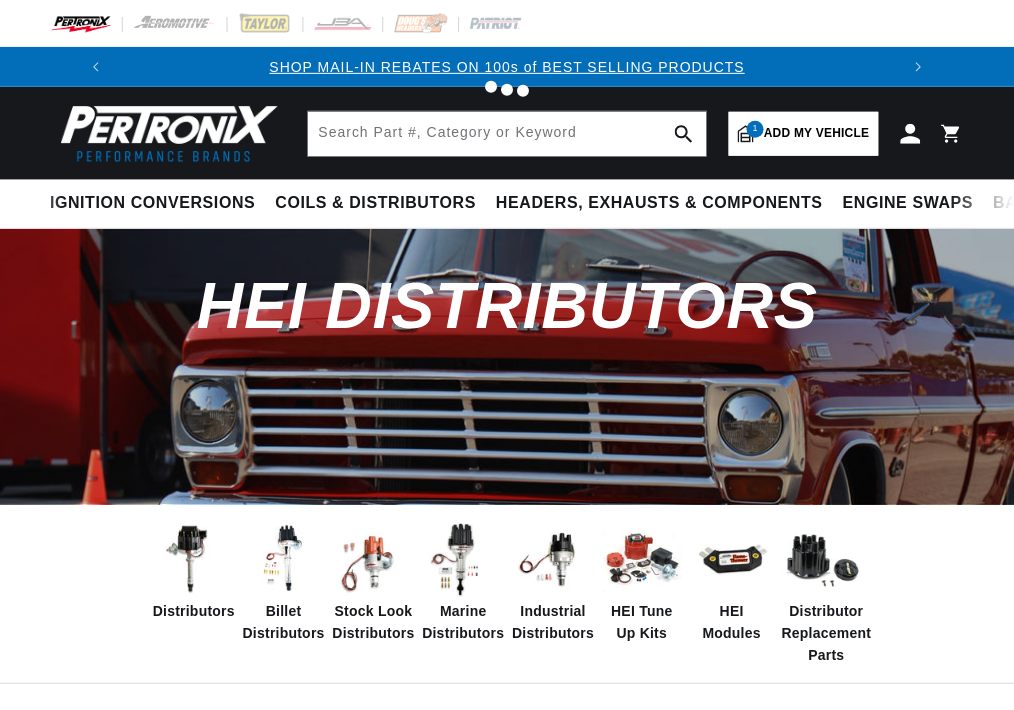 scroll, scrollTop: 0, scrollLeft: 0, axis: both 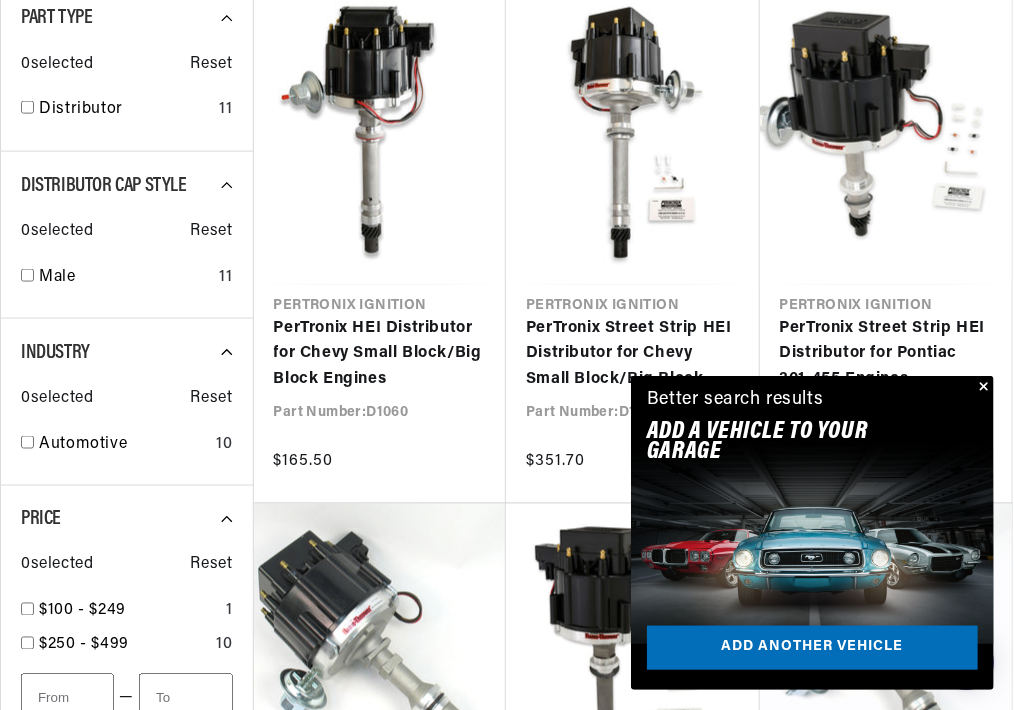 click at bounding box center (982, 388) 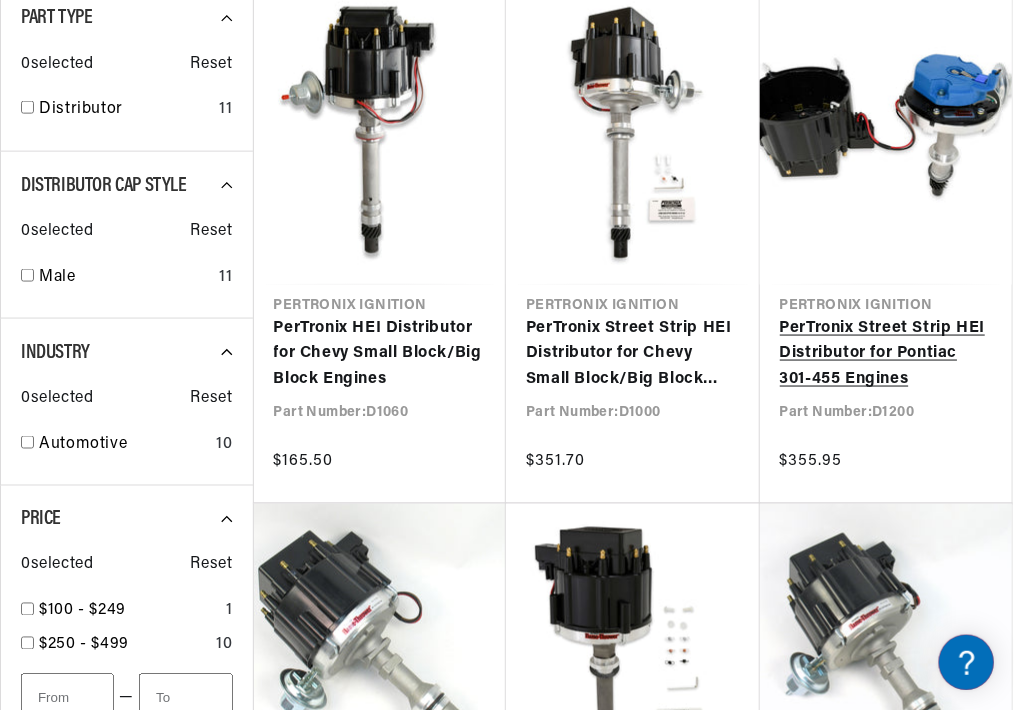 scroll, scrollTop: 0, scrollLeft: 746, axis: horizontal 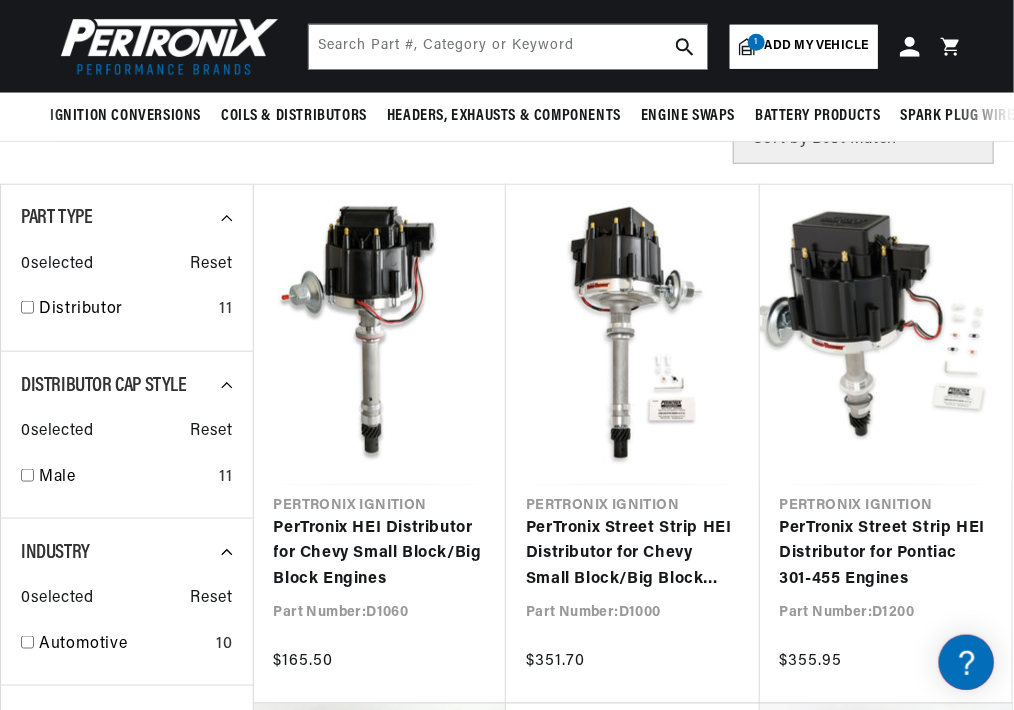 click on "Ignition Conversions
Back
Ignition Conversions
Shop by Feature" at bounding box center (507, 46) 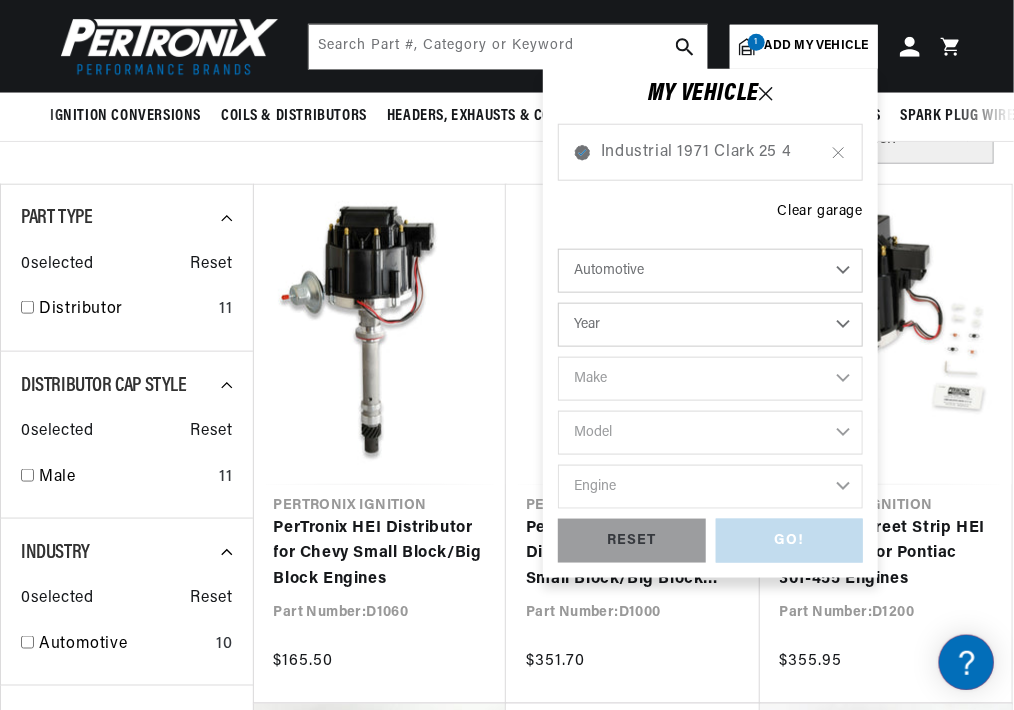 click on "Automotive
Agricultural
Industrial
Marine
Motorcycle" at bounding box center [710, 271] 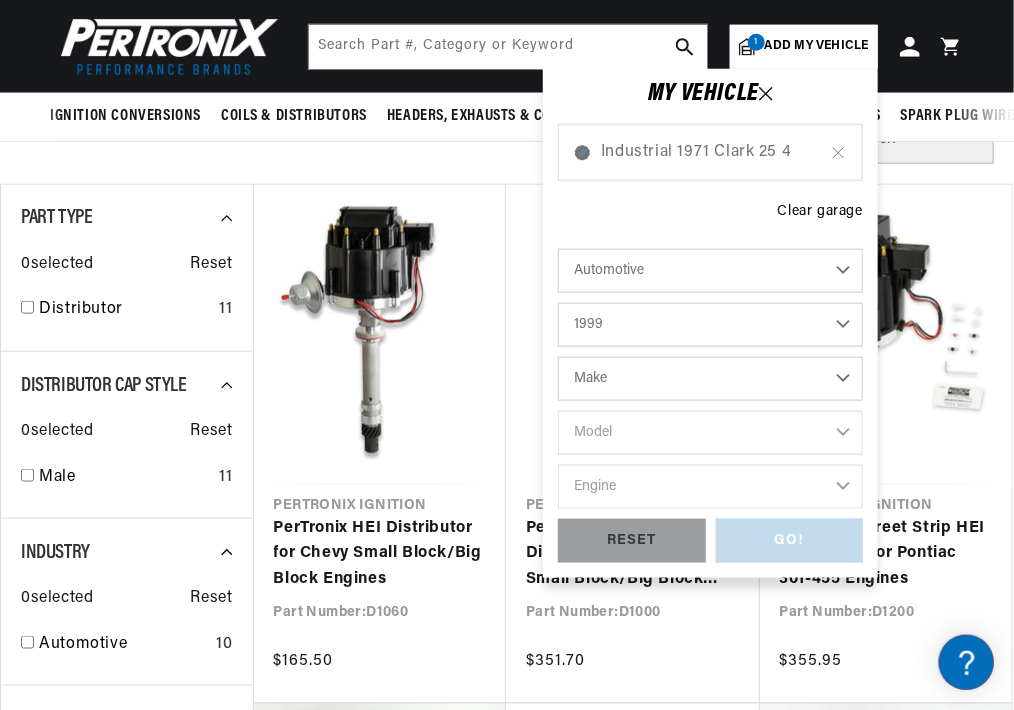 scroll, scrollTop: 0, scrollLeft: 746, axis: horizontal 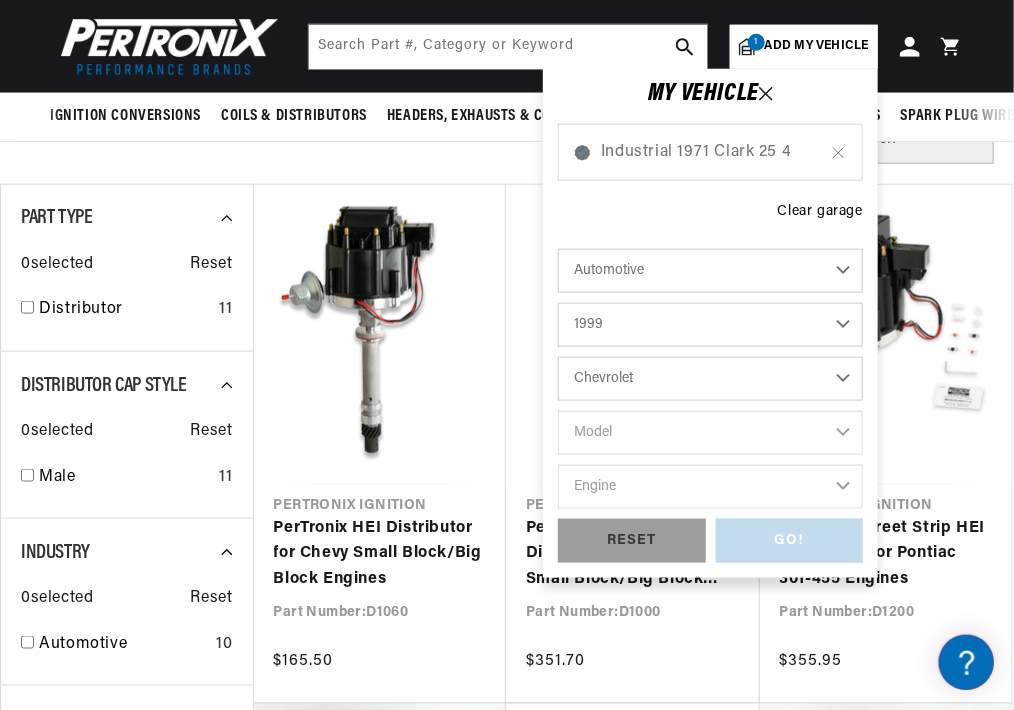 click on "Make
Buick
Cadillac
Chevrolet
Chrysler
Dodge
Ford
GMC
Isuzu
Jeep
Lincoln
Mazda
Mercury
Nissan
Oldsmobile
Plymouth
Pontiac
Toyota
Volkswagen" at bounding box center (710, 379) 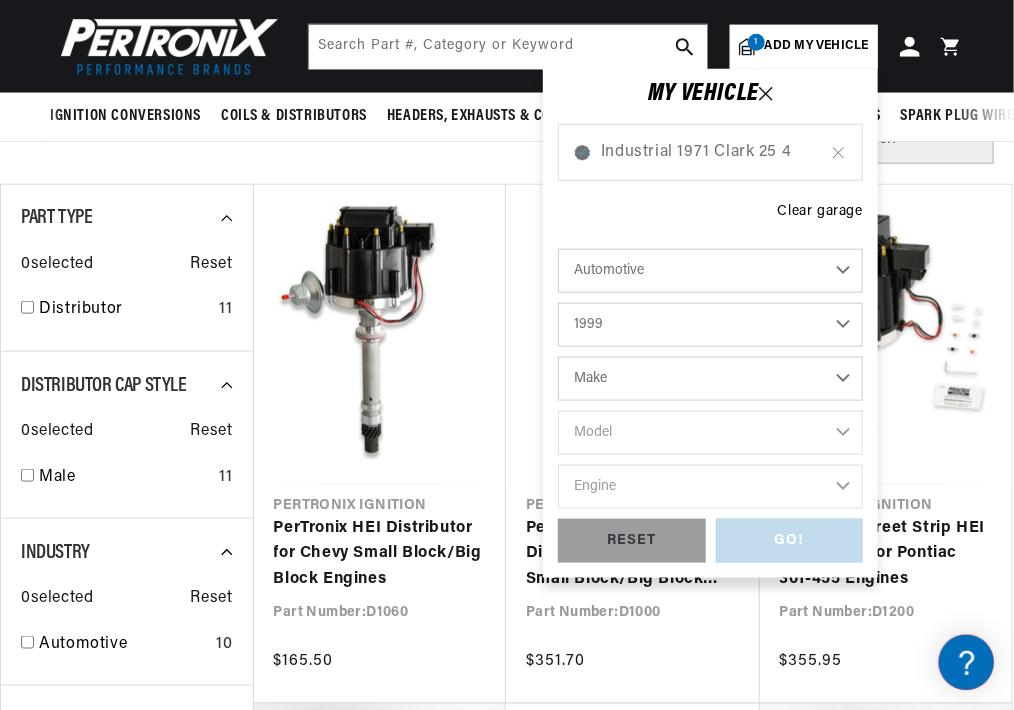 select on "Chevrolet" 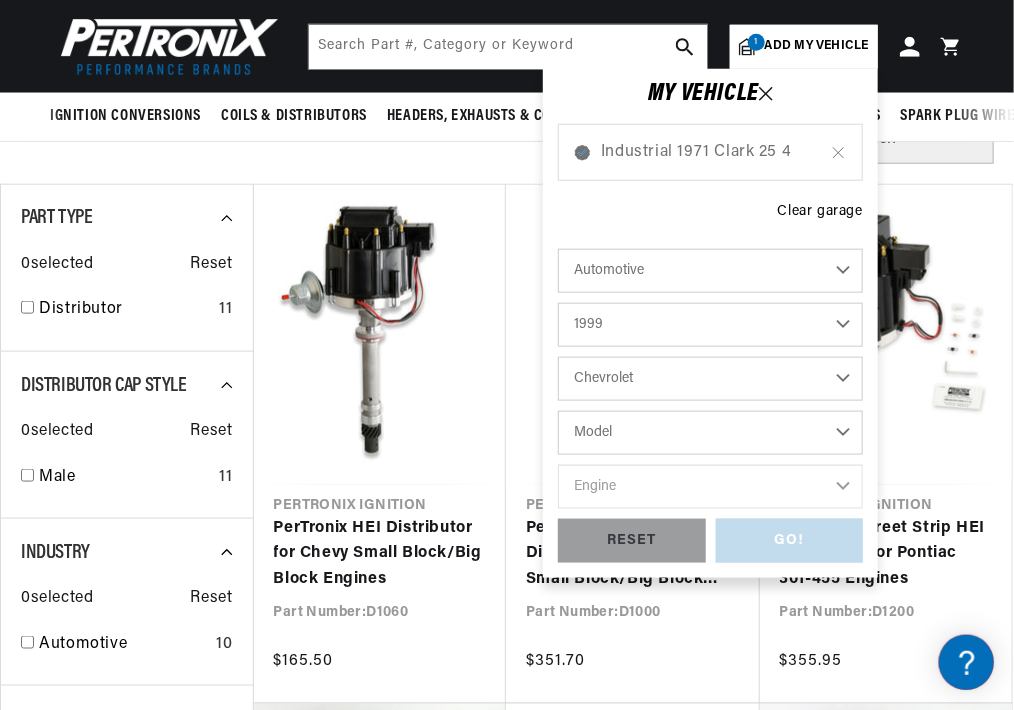 scroll, scrollTop: 0, scrollLeft: 0, axis: both 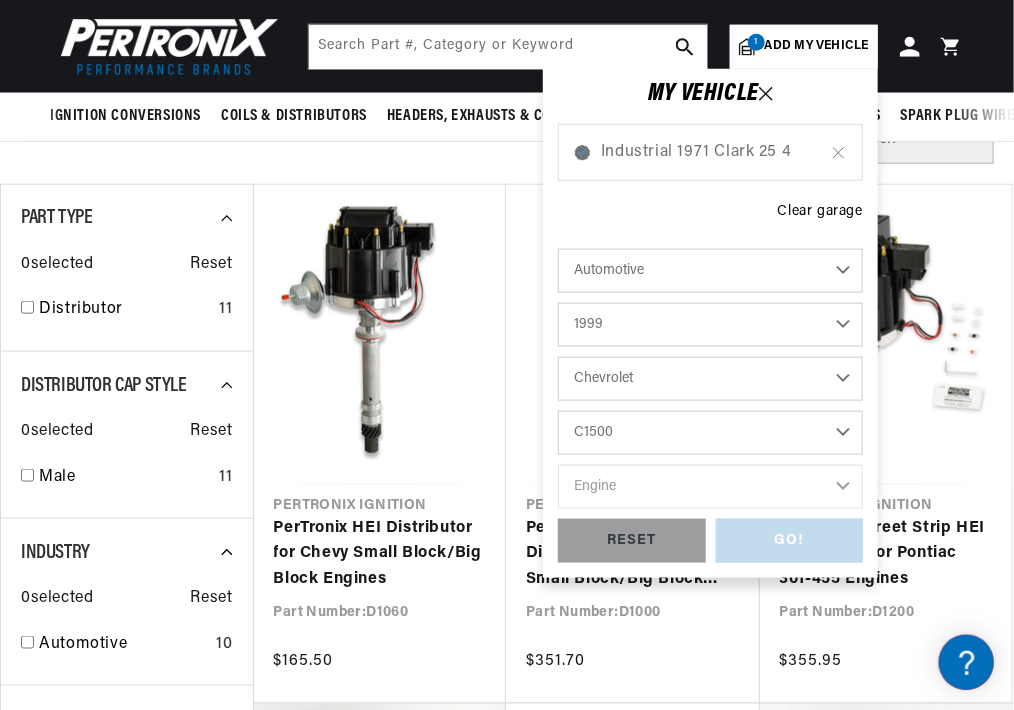 click on "Model
Astro
B7
Blazer
C35
C1500
C1500 Suburban
C2500
C2500 Suburban
C3500
C3500HD
C6500 Kodiak
C7500 Kodiak
Camaro
Cargo Van
Corvette
Express 1500
Express 2500
Express 3500
K1500
K1500 Suburban
K2500
K2500 Suburban
K3500
L30
Lumina
Malibu
Monte Carlo
P30
S10
Silverado
Silverado 1500
Silverado 2500" at bounding box center [710, 433] 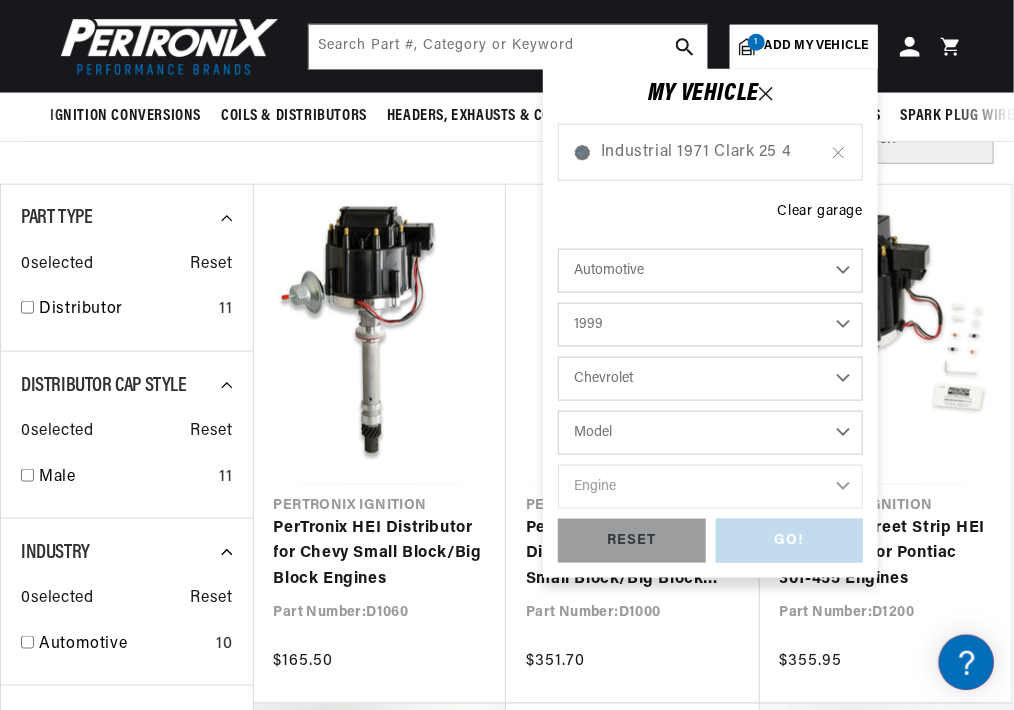 select on "C1500" 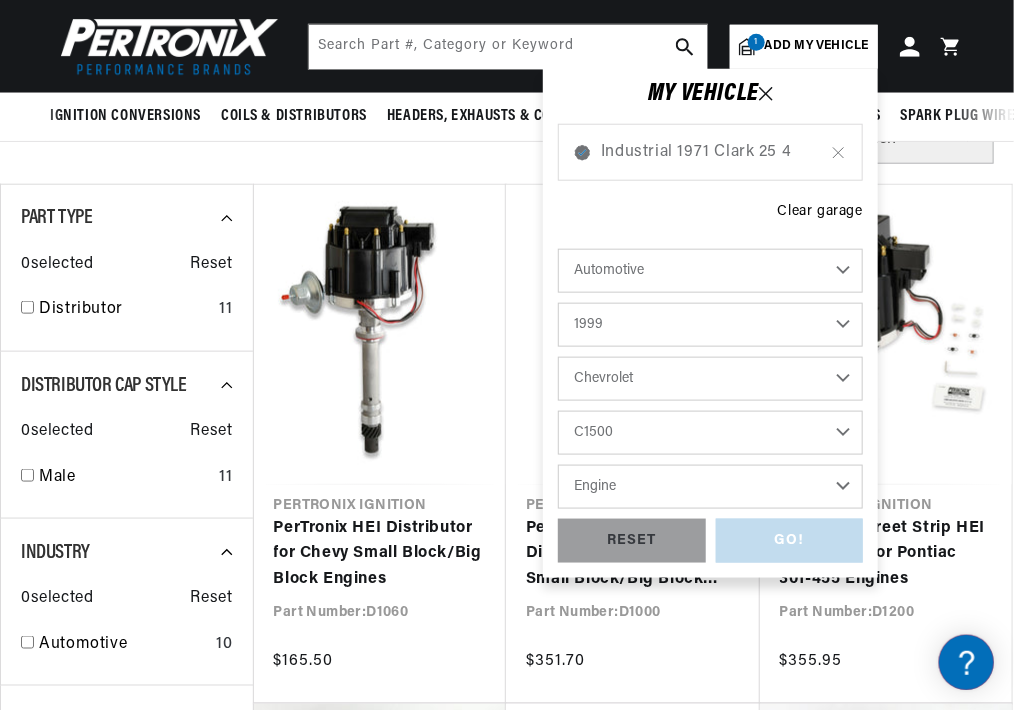 click on "Engine
4.3L
5.0L
5.7L" at bounding box center (710, 487) 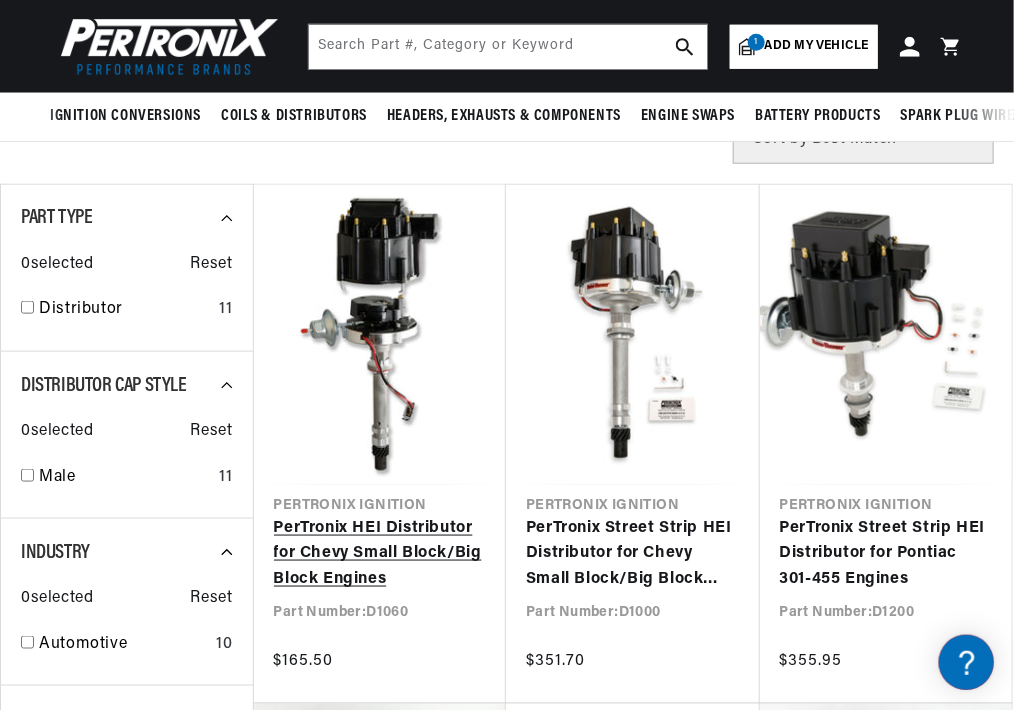 click on "PerTronix HEI Distributor for Chevy Small Block/Big Block Engines" at bounding box center [380, 554] 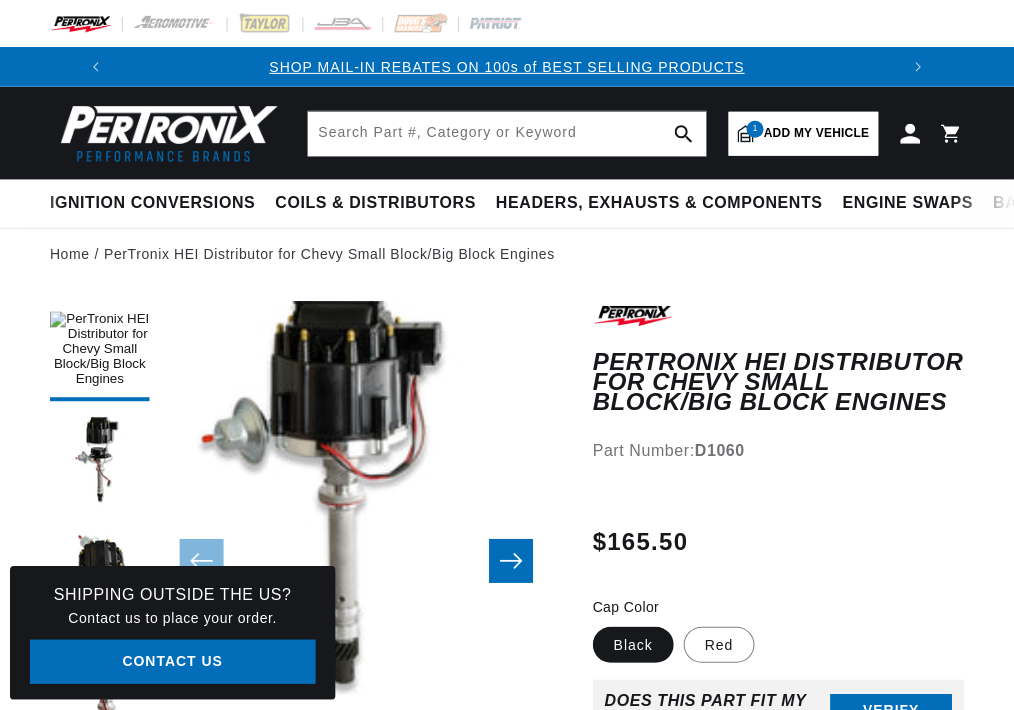 scroll, scrollTop: 0, scrollLeft: 0, axis: both 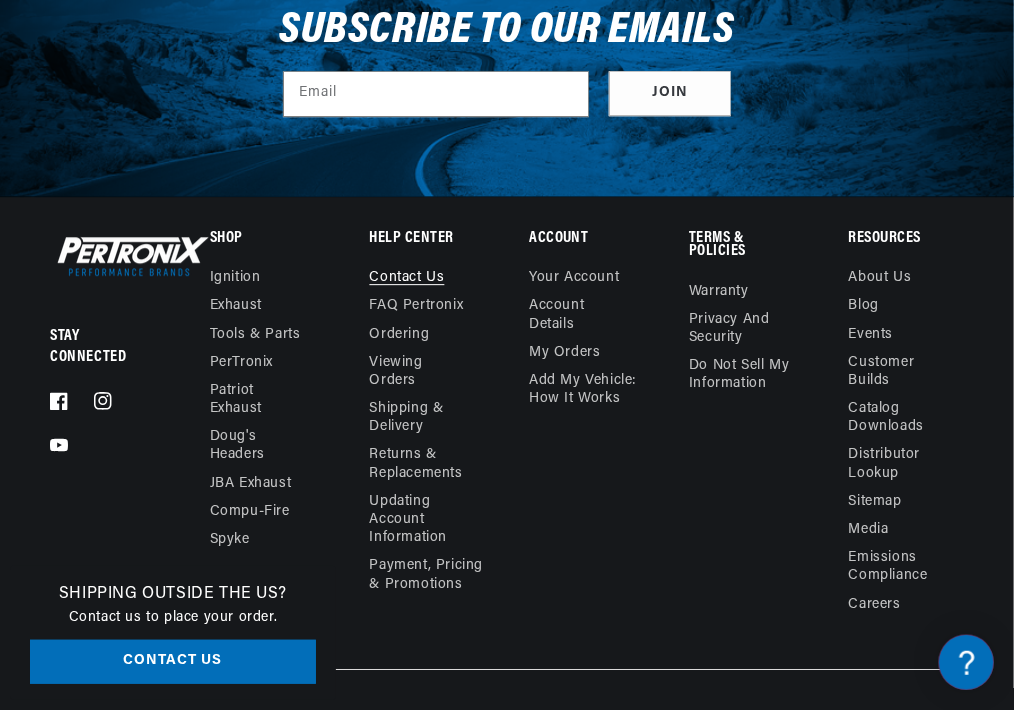 click on "Contact us" at bounding box center (407, 280) 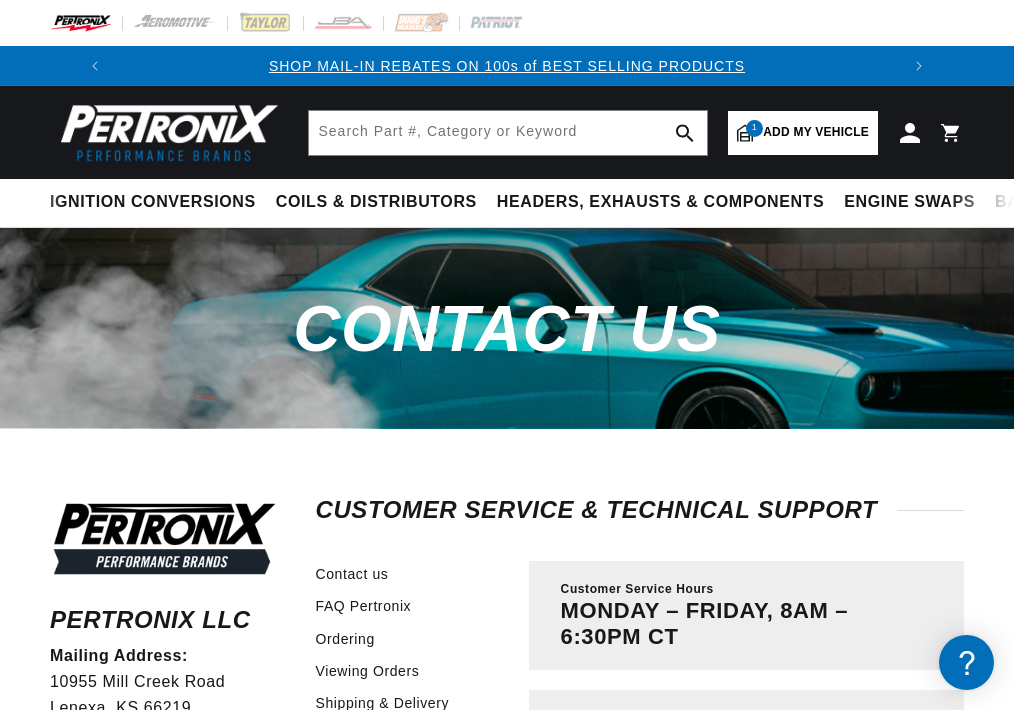 scroll, scrollTop: 0, scrollLeft: 0, axis: both 